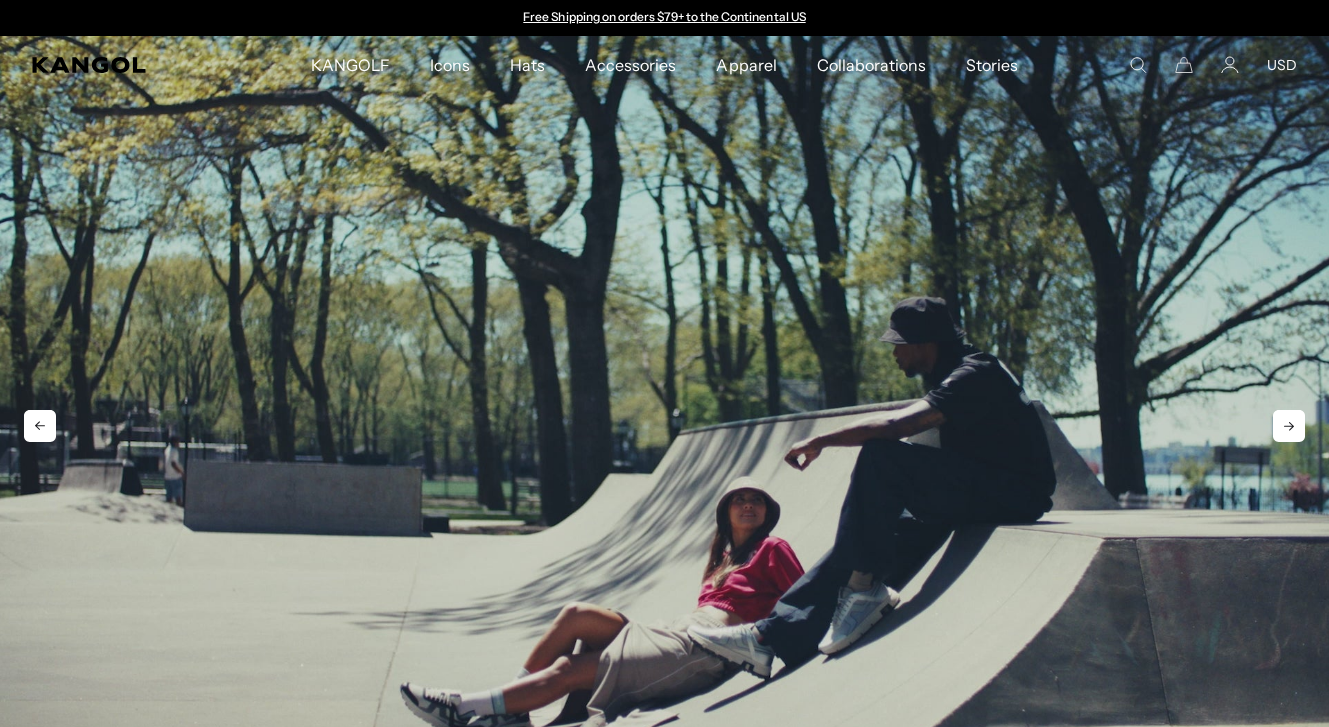 scroll, scrollTop: 87, scrollLeft: 0, axis: vertical 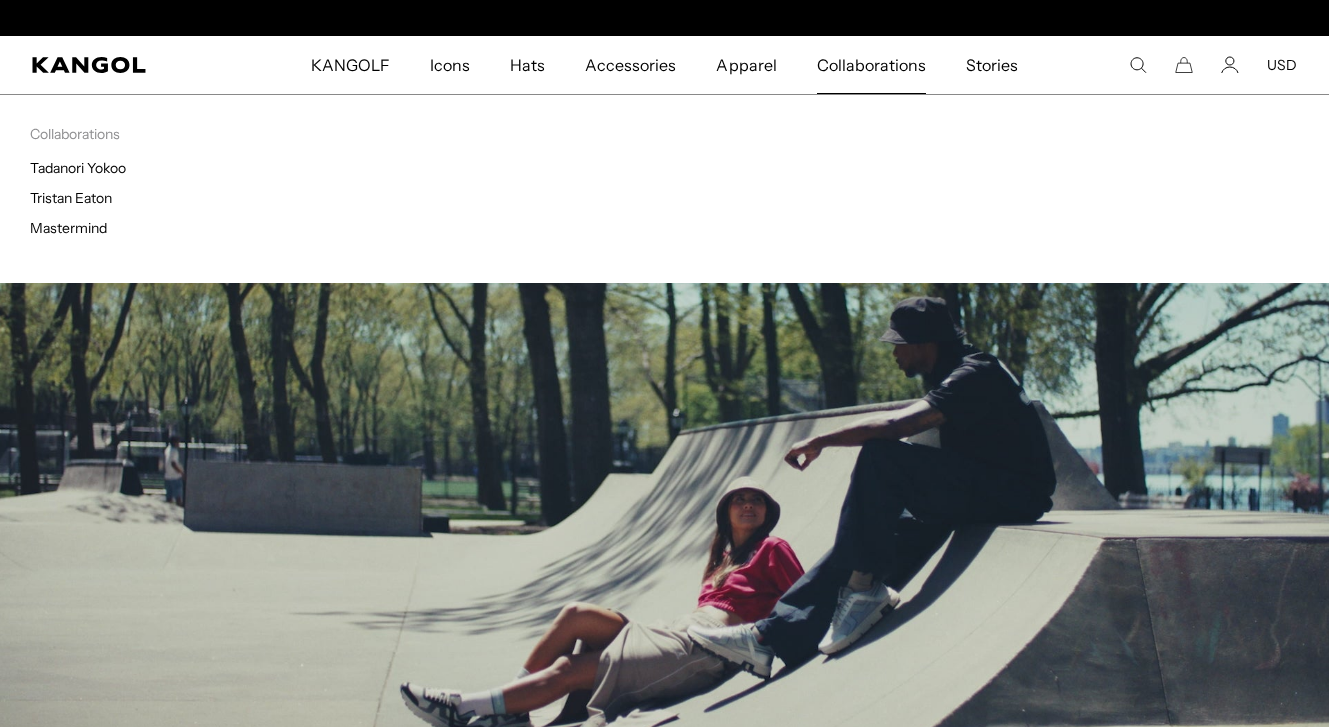 click on "Collaborations" at bounding box center (871, 65) 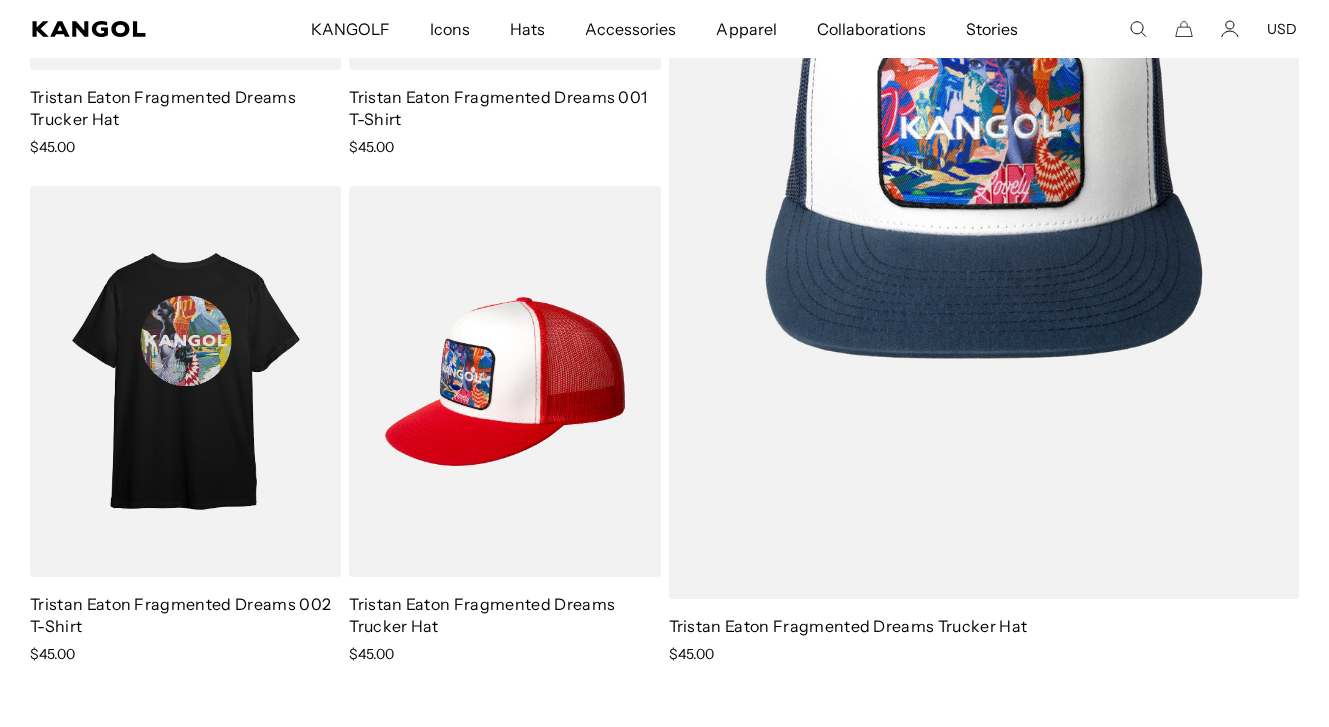 scroll, scrollTop: 690, scrollLeft: 0, axis: vertical 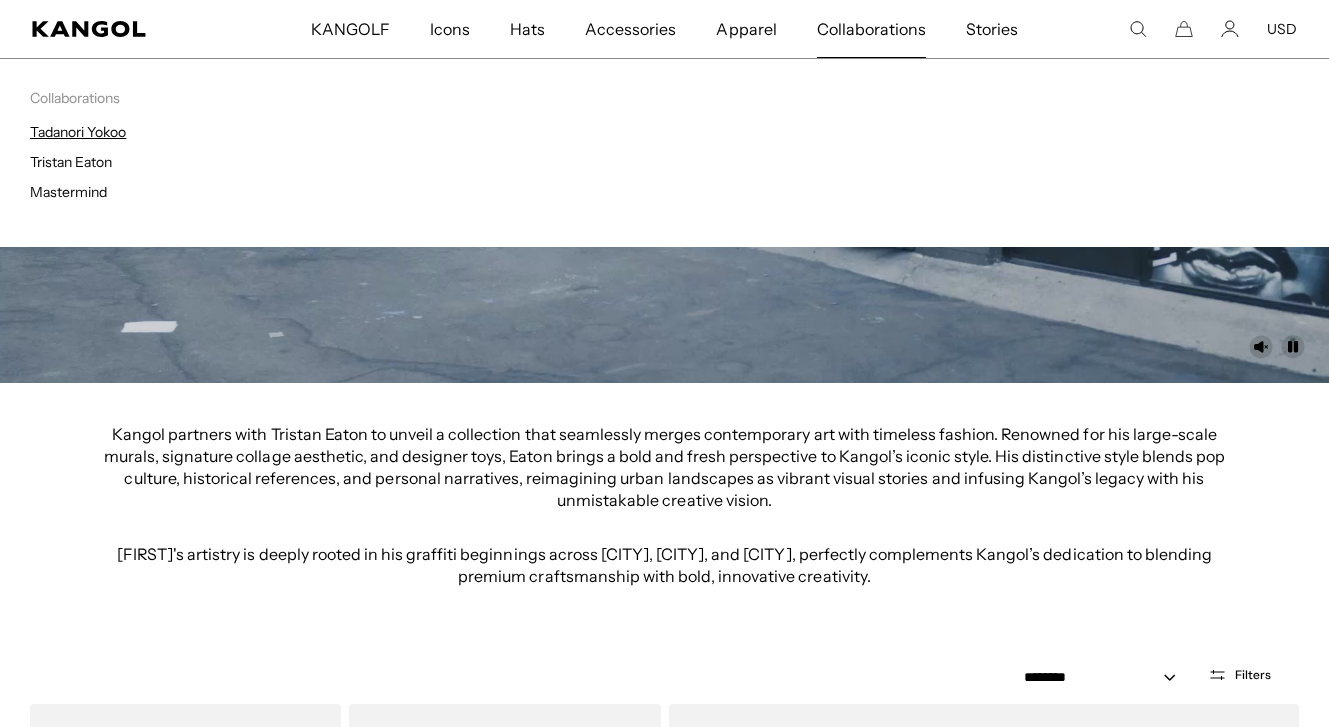 drag, startPoint x: 876, startPoint y: 40, endPoint x: 56, endPoint y: 130, distance: 824.92426 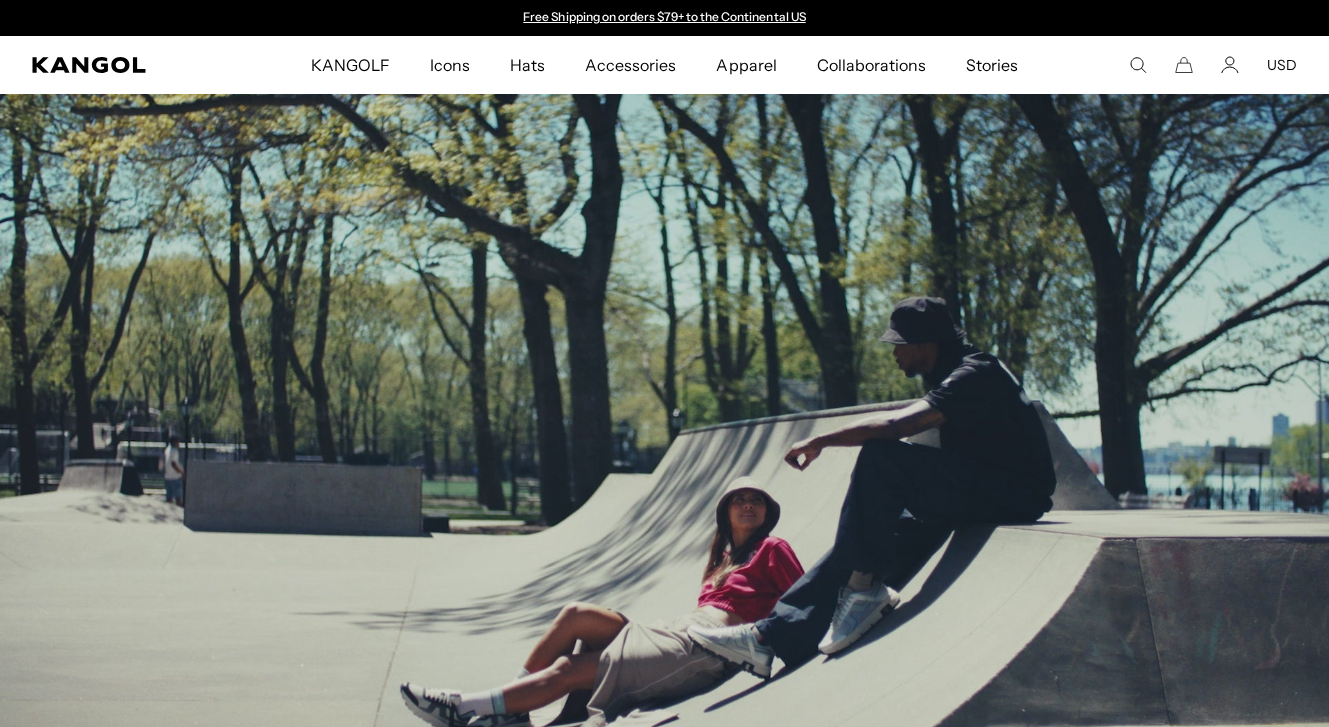 scroll, scrollTop: 333, scrollLeft: 0, axis: vertical 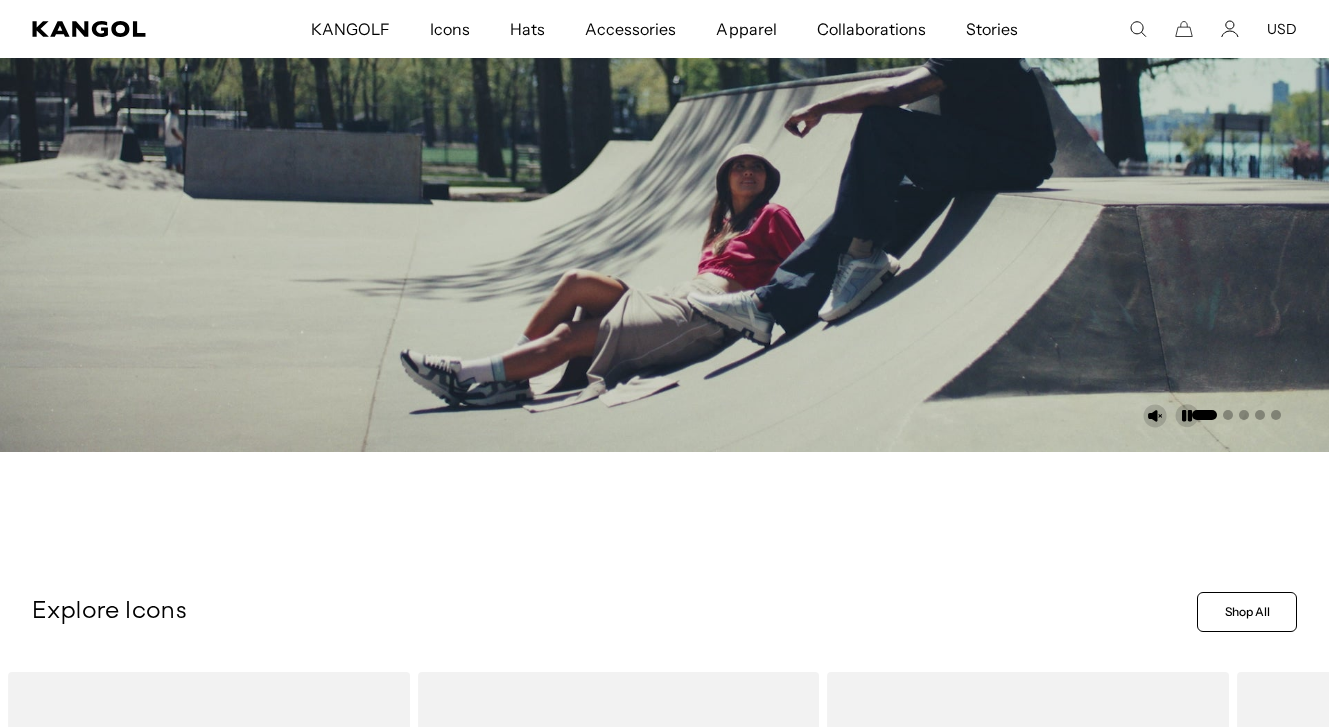 click 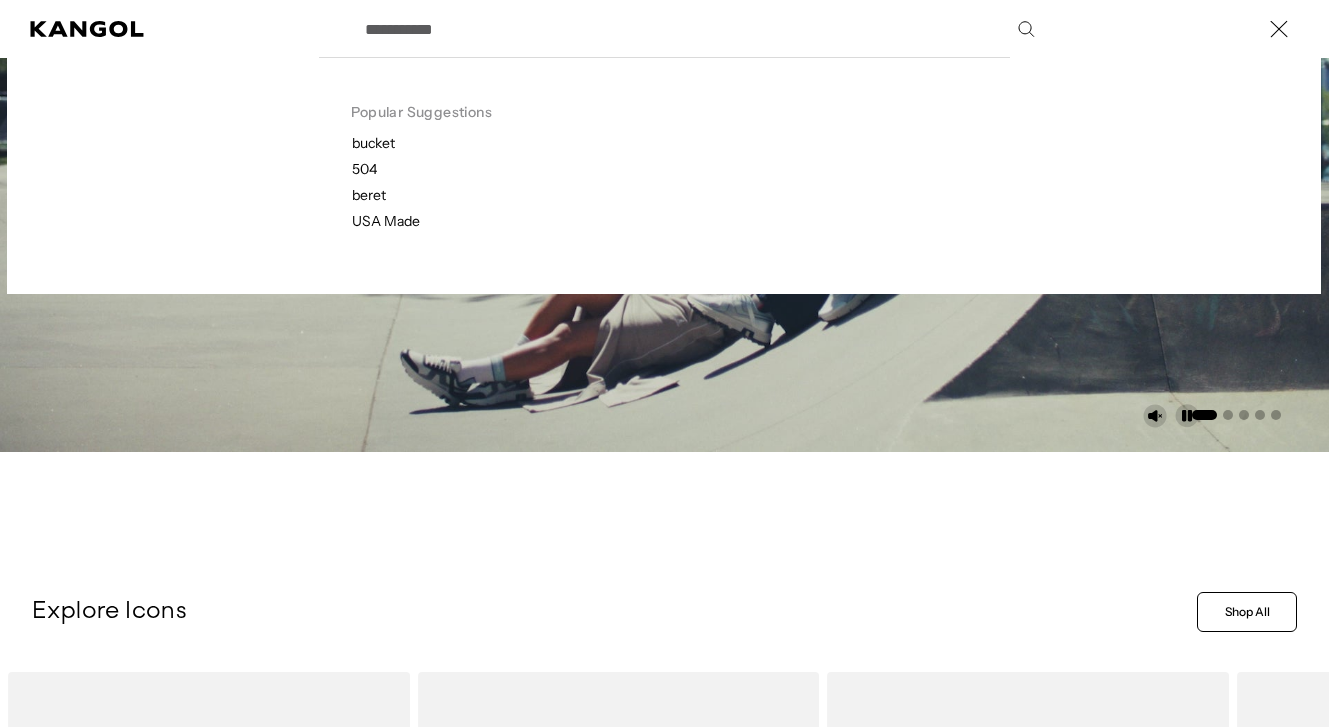 click on "Popular Suggestions bucket 504 beret USA Made
Search here" at bounding box center [664, 29] 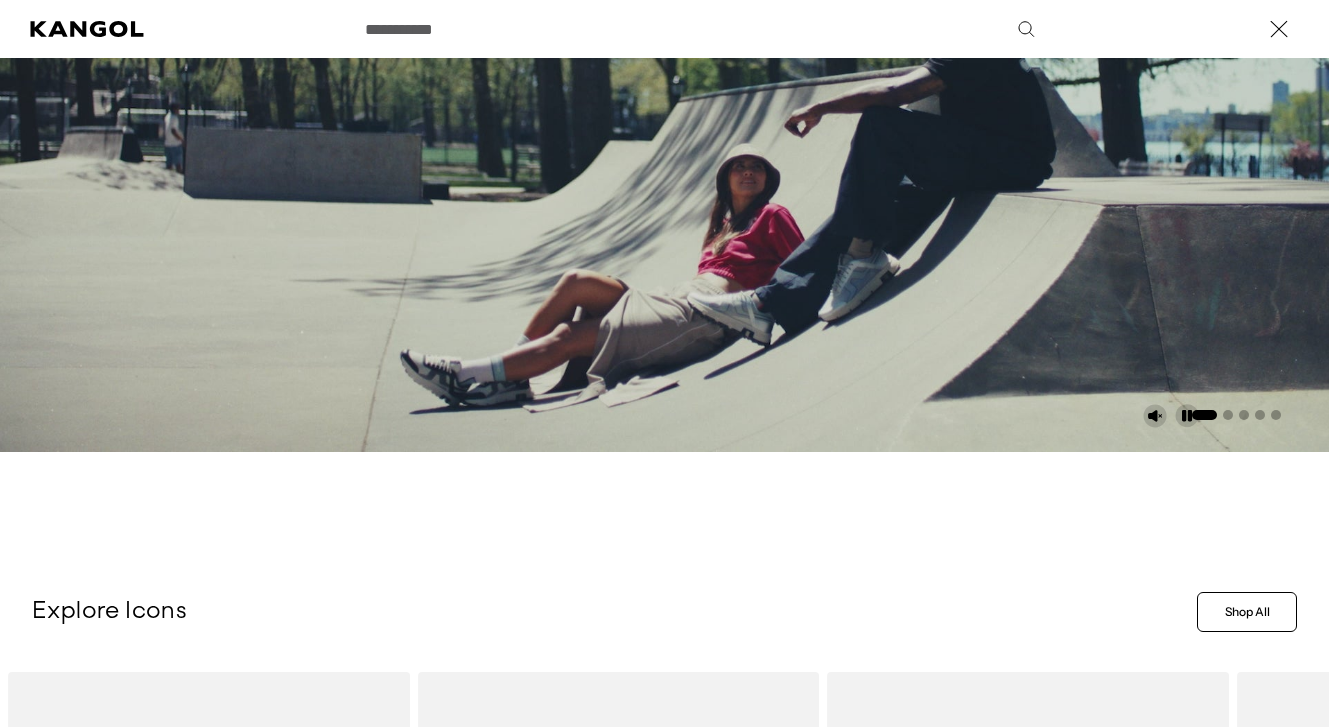 scroll, scrollTop: 333, scrollLeft: 0, axis: vertical 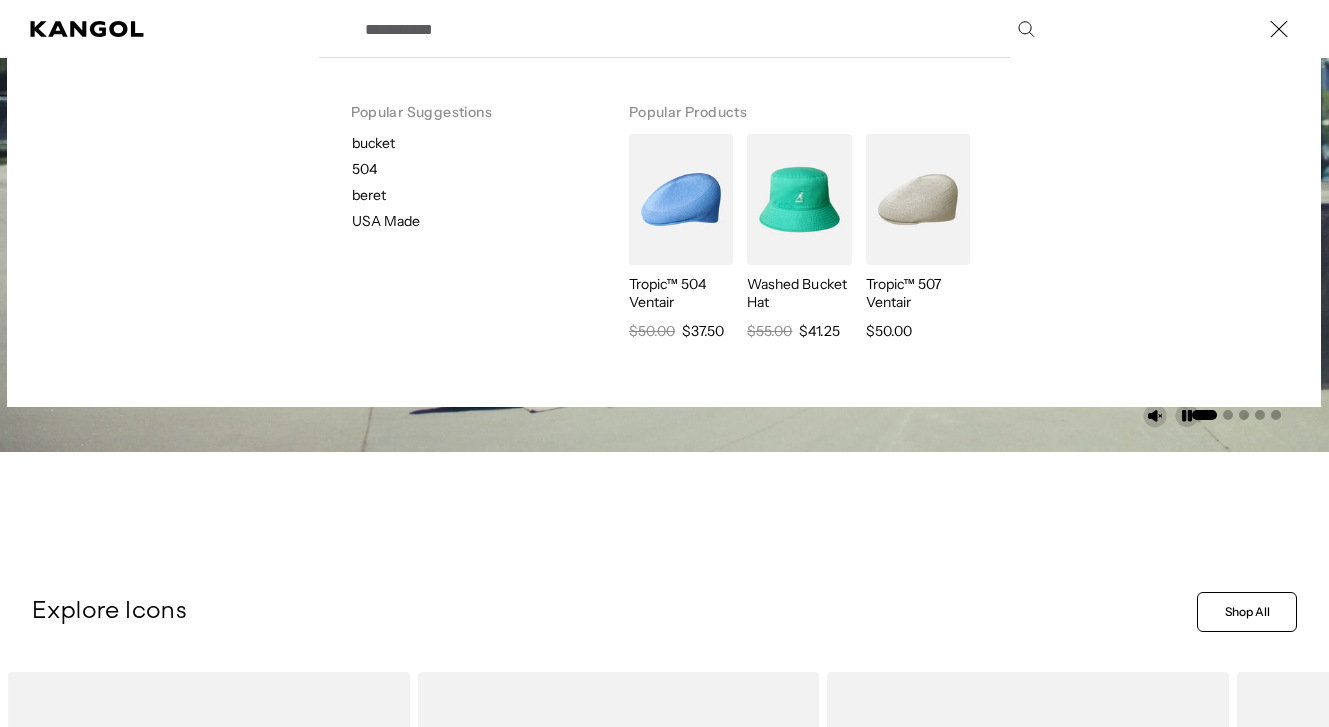 click on "Search here" at bounding box center (698, 29) 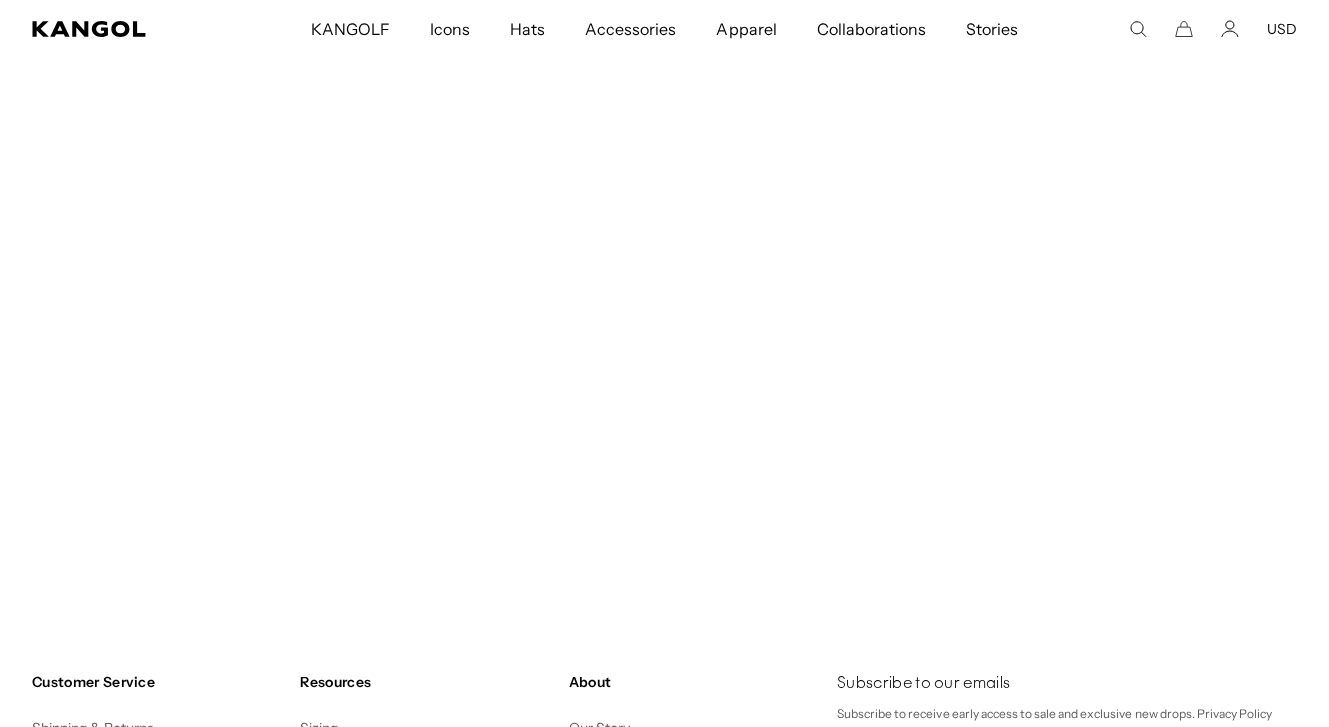 scroll, scrollTop: 156, scrollLeft: 0, axis: vertical 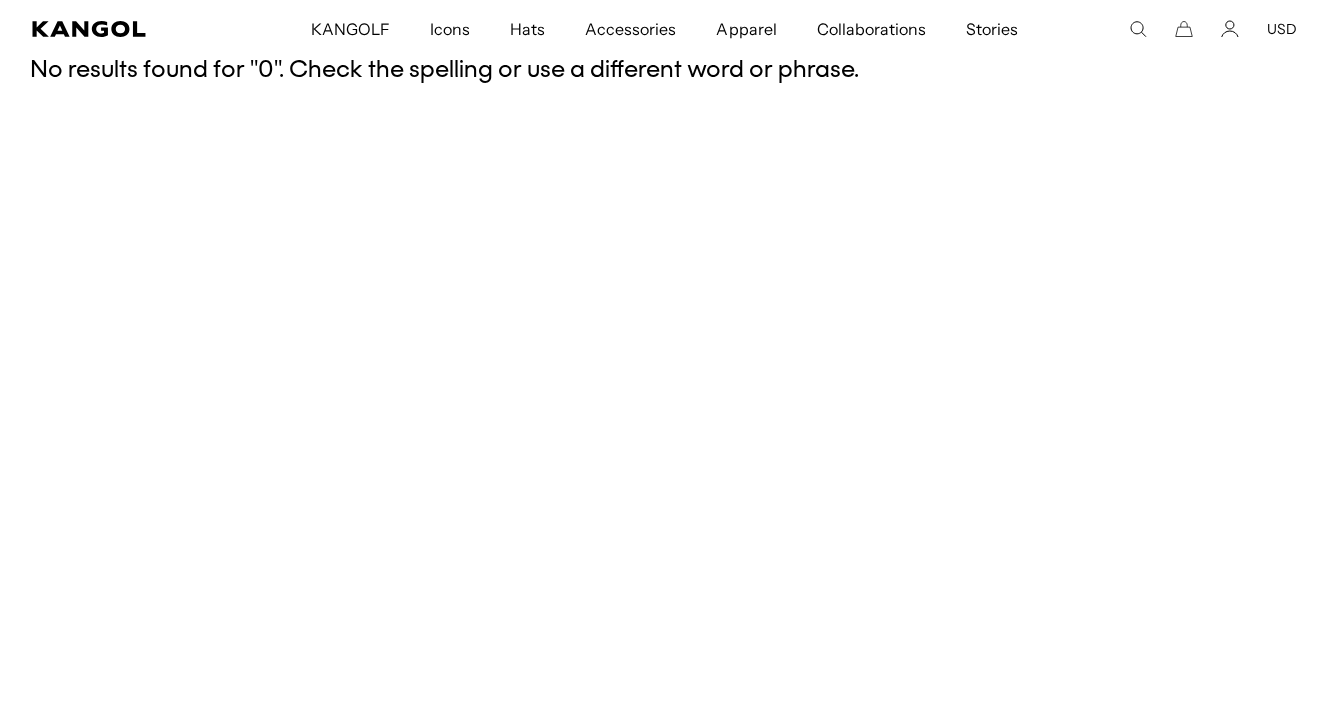click 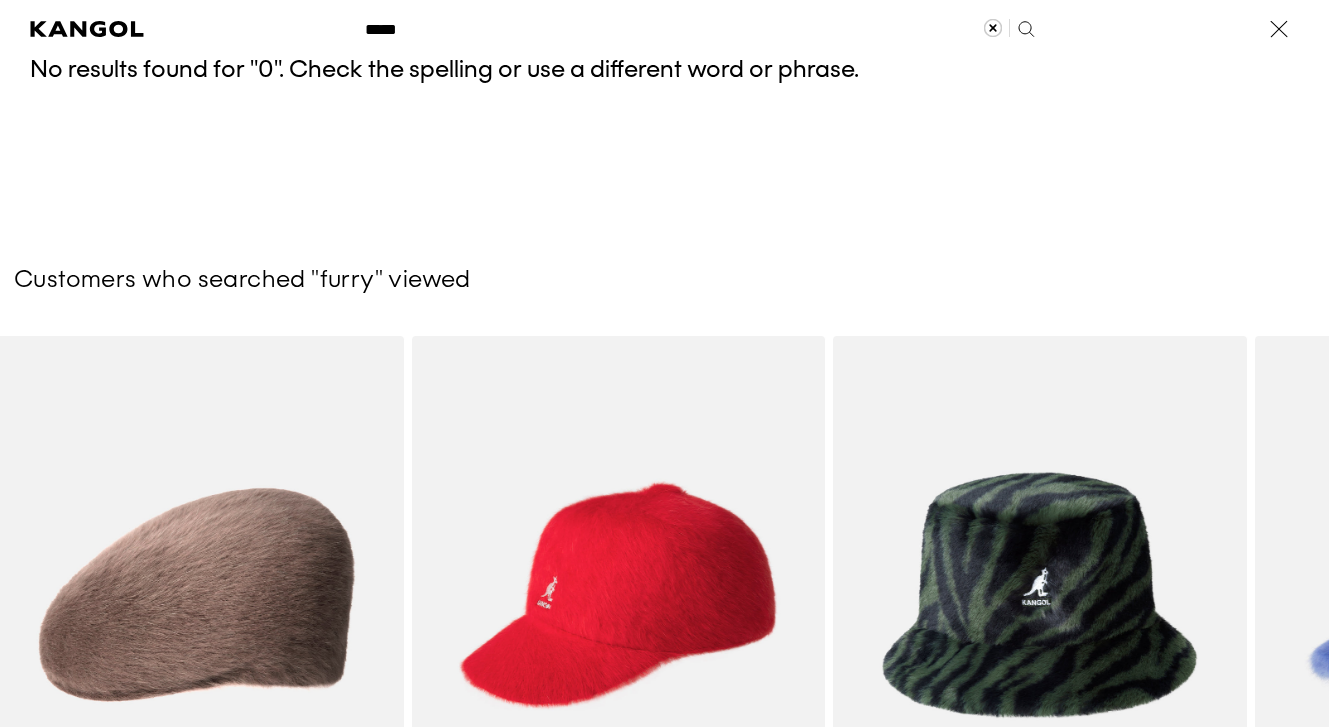 scroll, scrollTop: 0, scrollLeft: 412, axis: horizontal 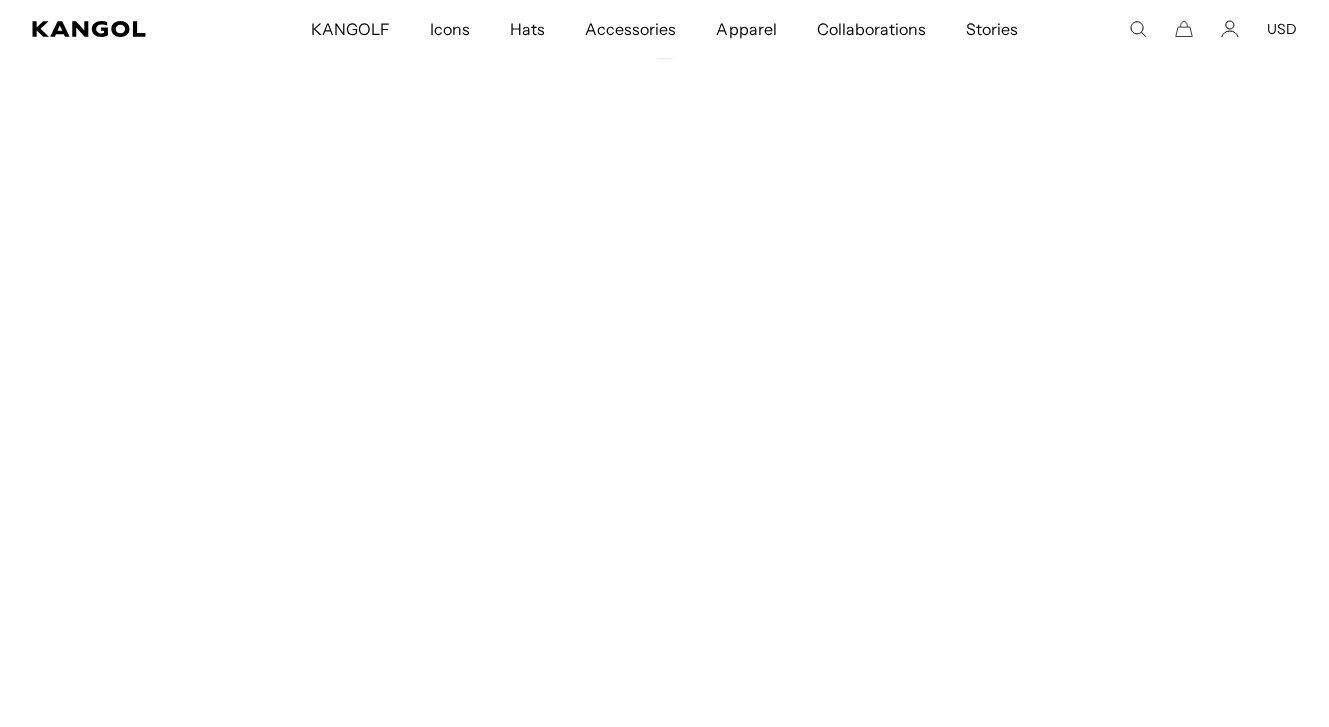 type on "***" 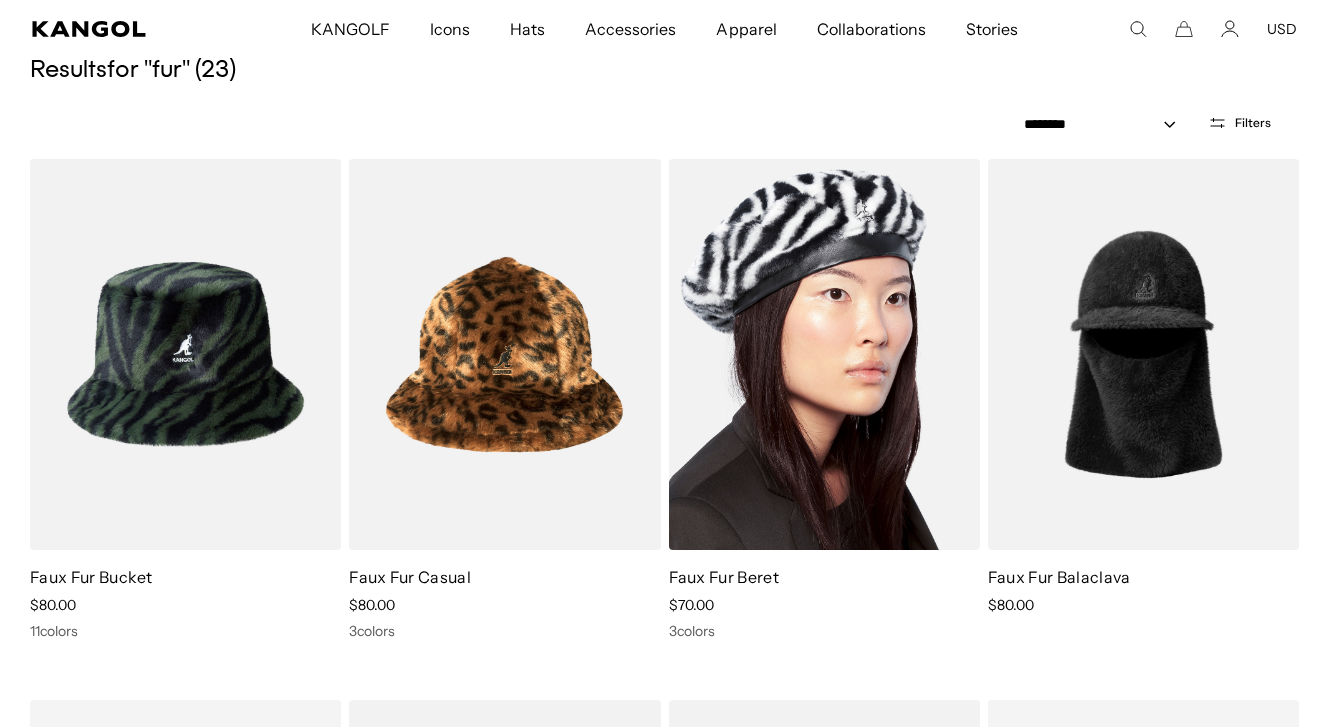 scroll, scrollTop: 1479, scrollLeft: 0, axis: vertical 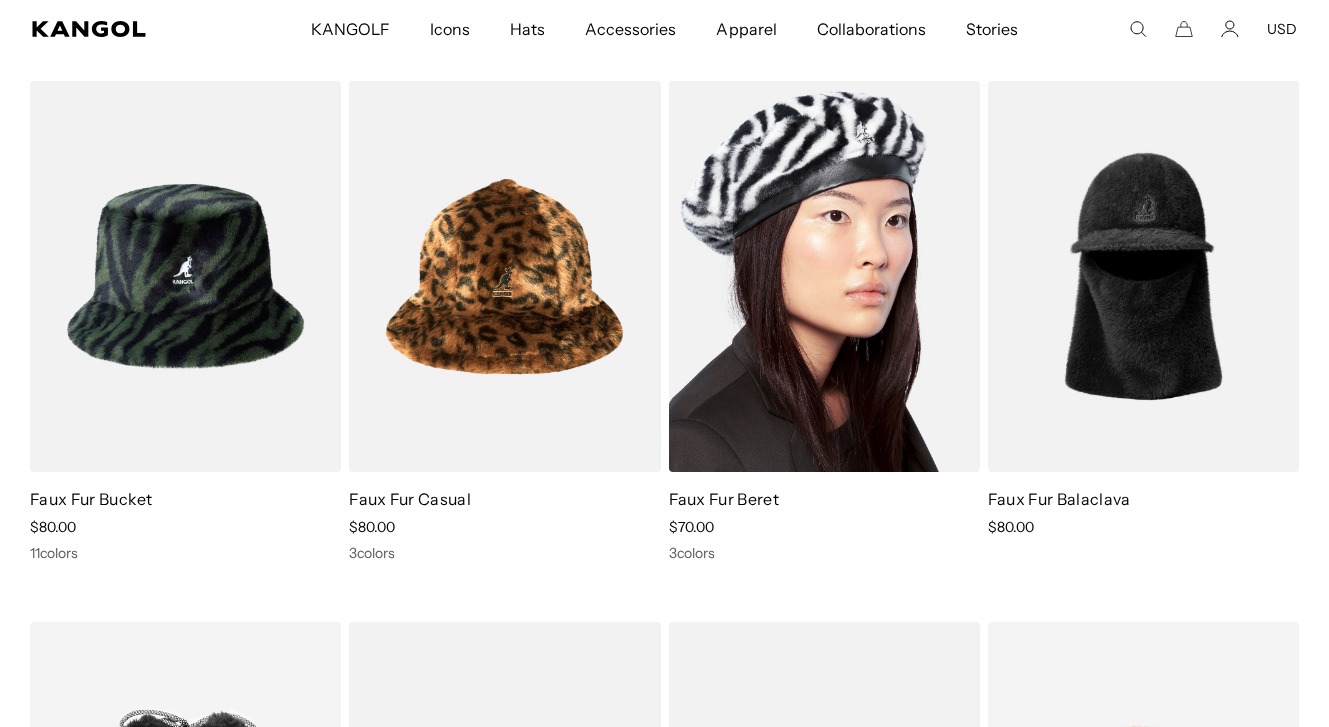 click at bounding box center (824, 276) 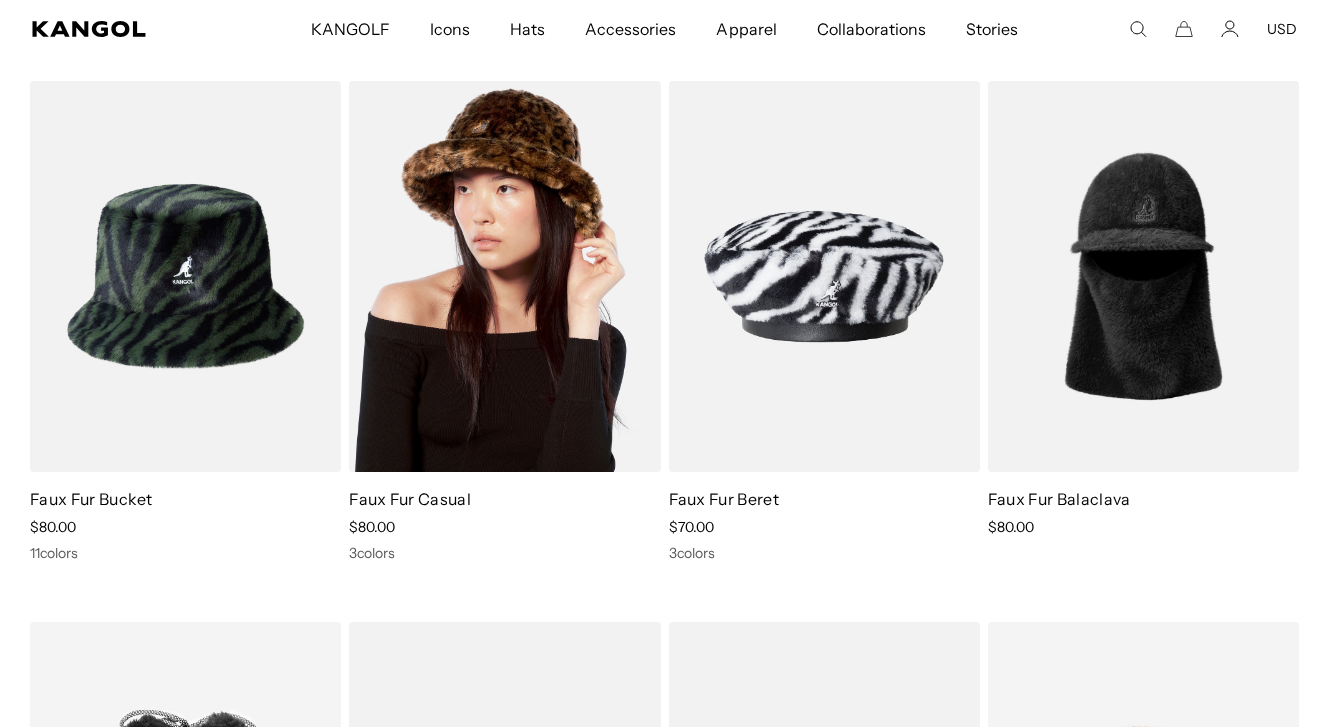 scroll, scrollTop: 0, scrollLeft: 412, axis: horizontal 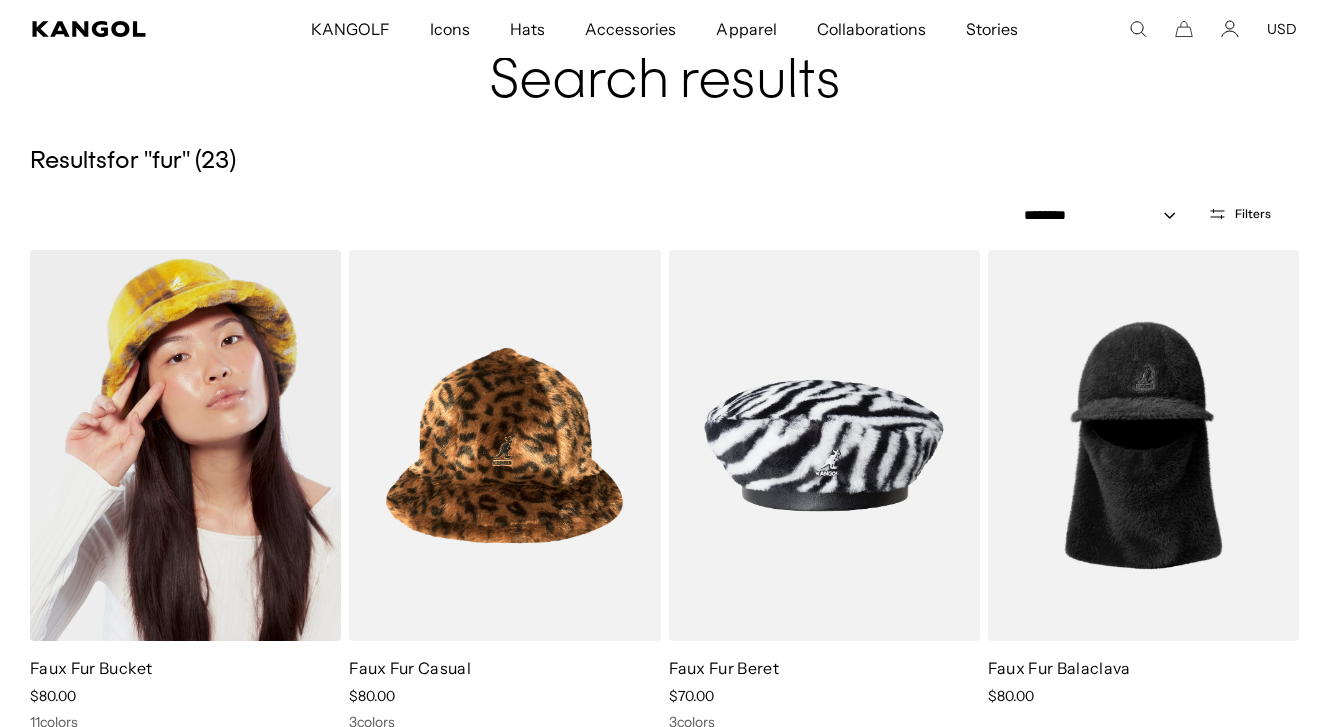 click at bounding box center [185, 445] 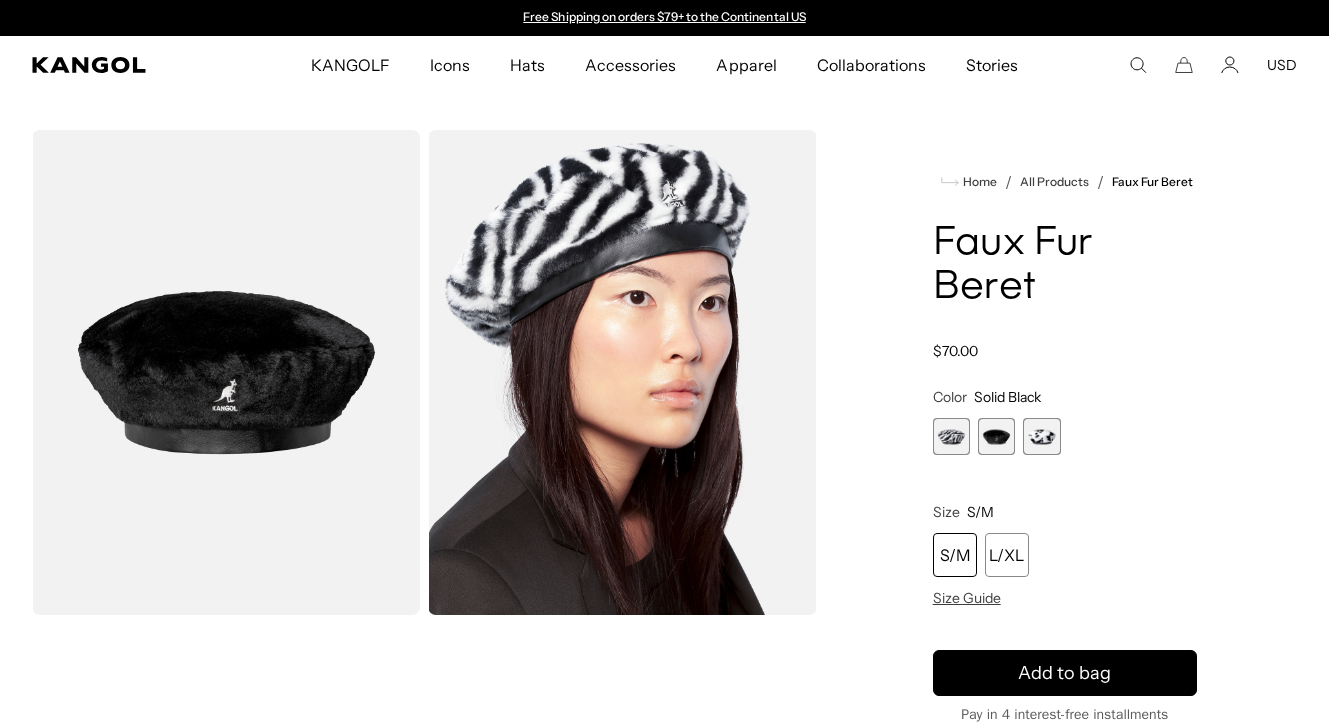 scroll, scrollTop: 0, scrollLeft: 0, axis: both 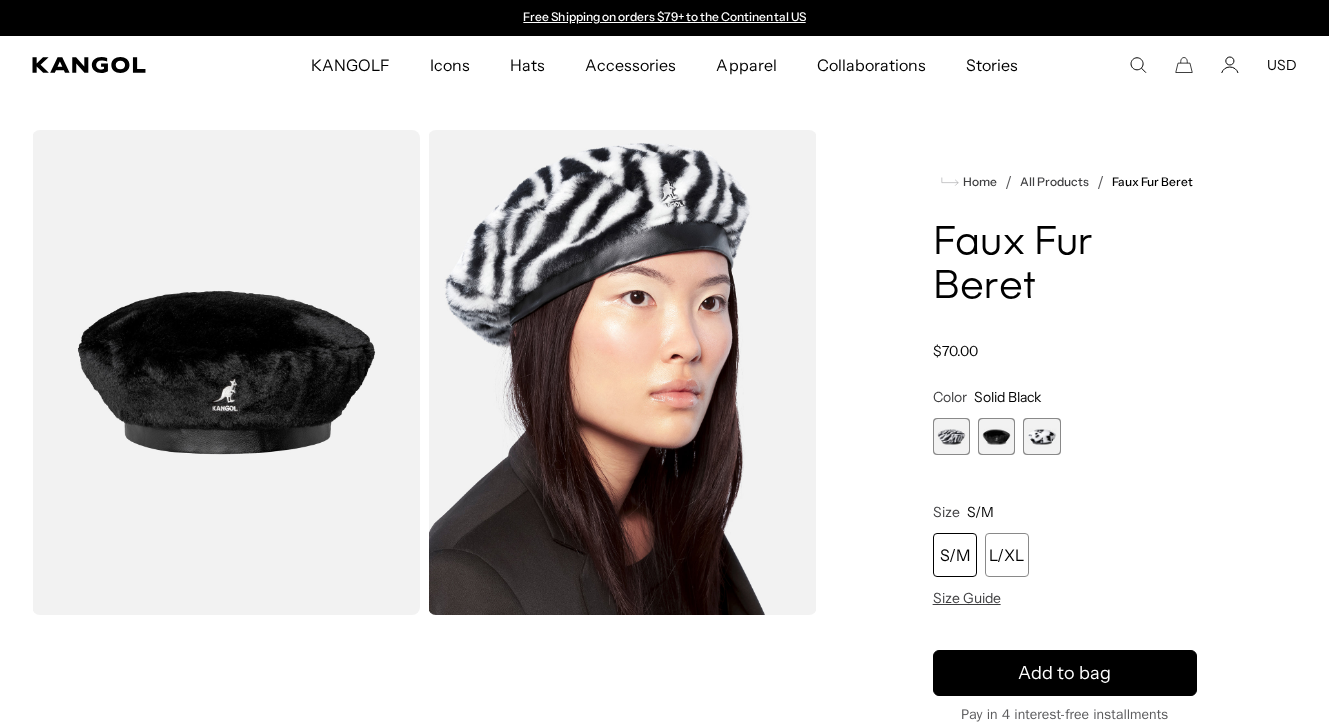 click at bounding box center (1041, 436) 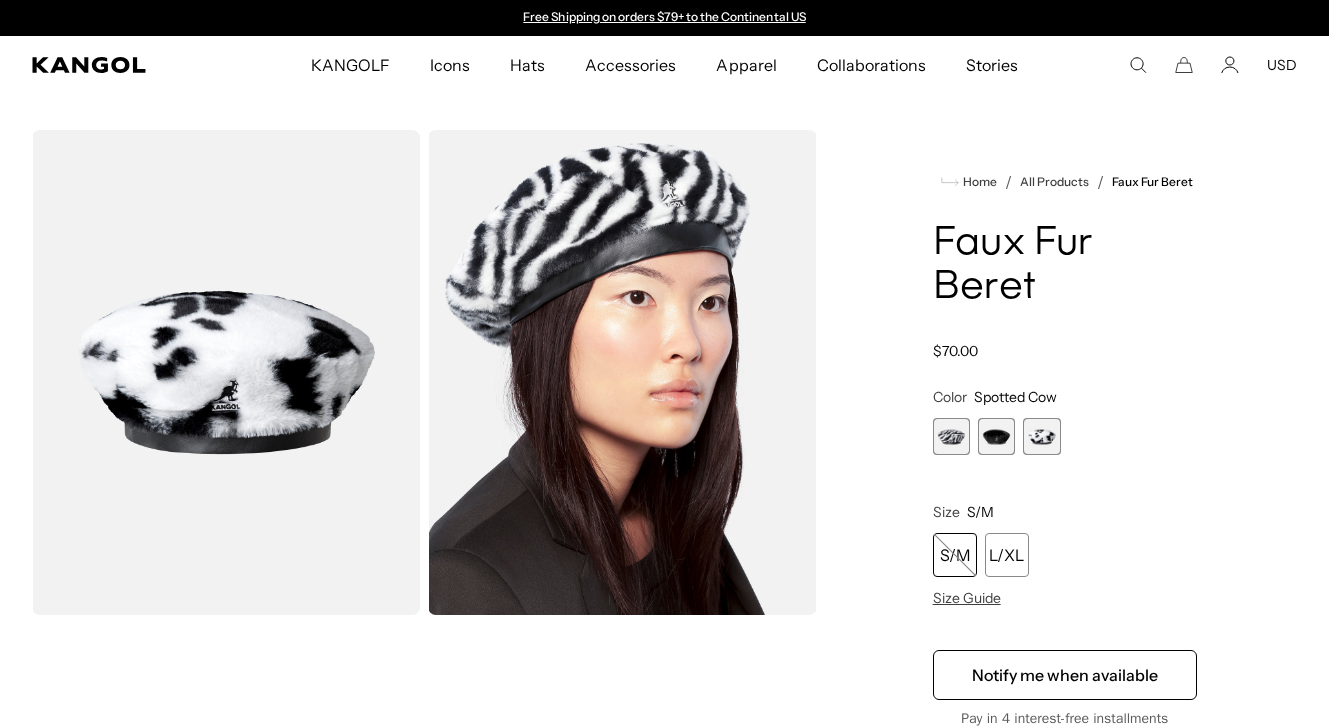 scroll, scrollTop: 105, scrollLeft: 0, axis: vertical 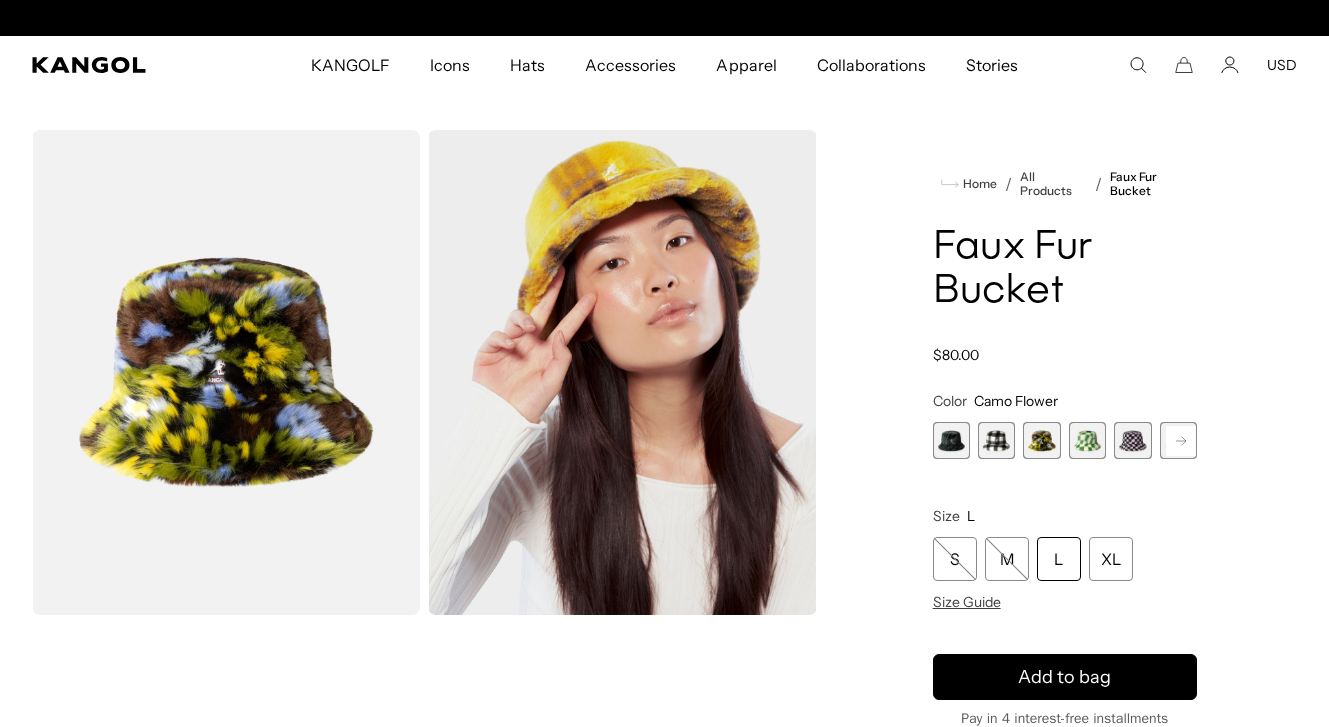 click 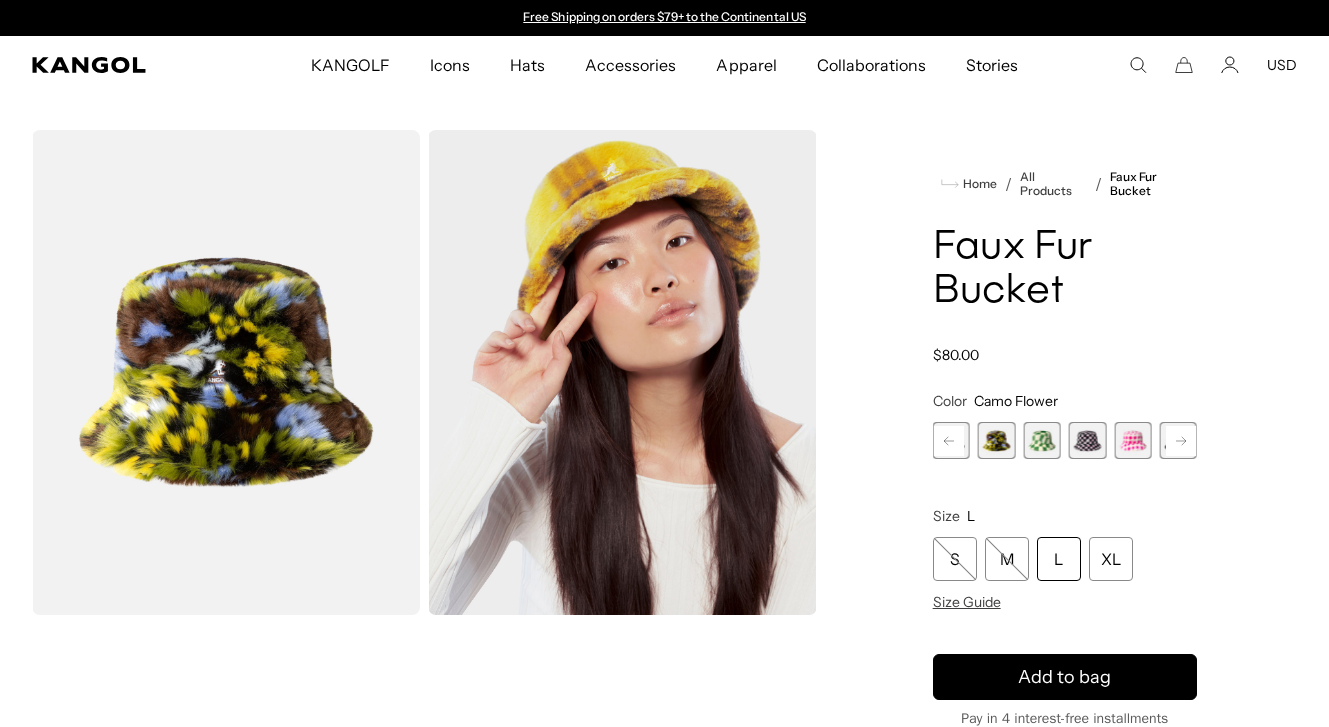 click 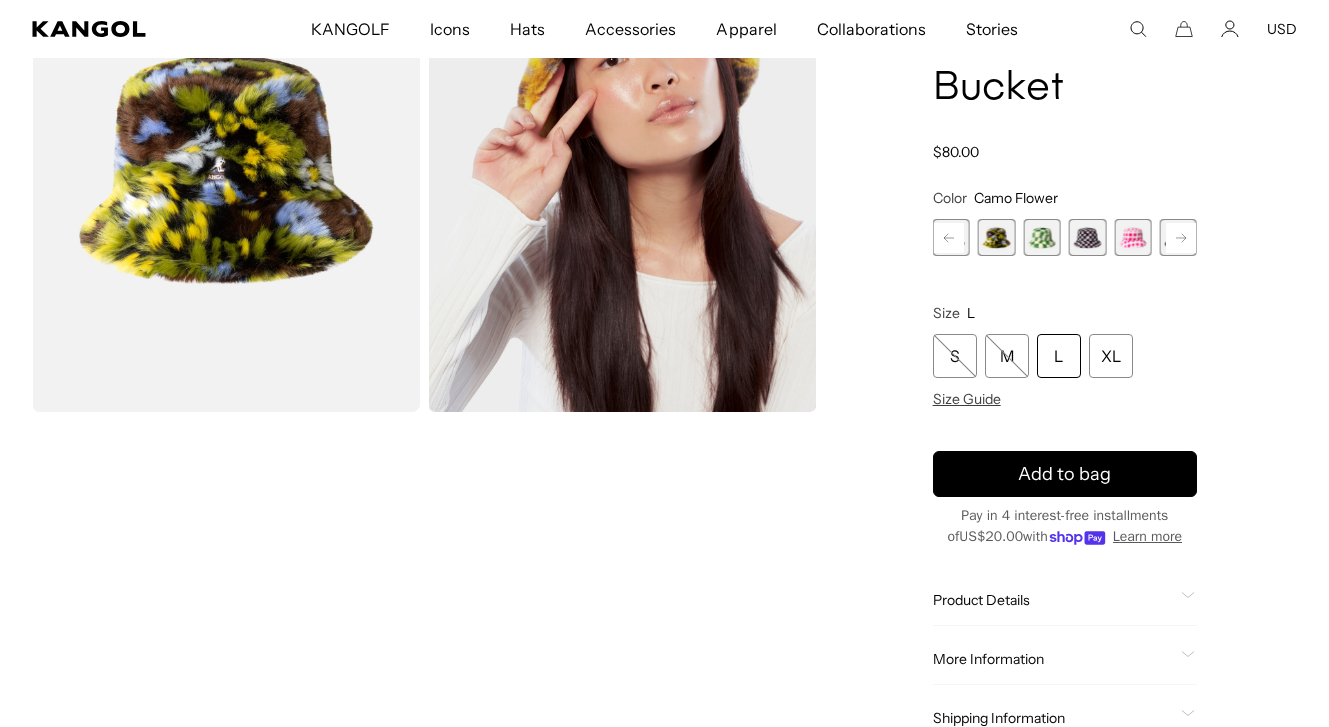 scroll, scrollTop: 0, scrollLeft: 412, axis: horizontal 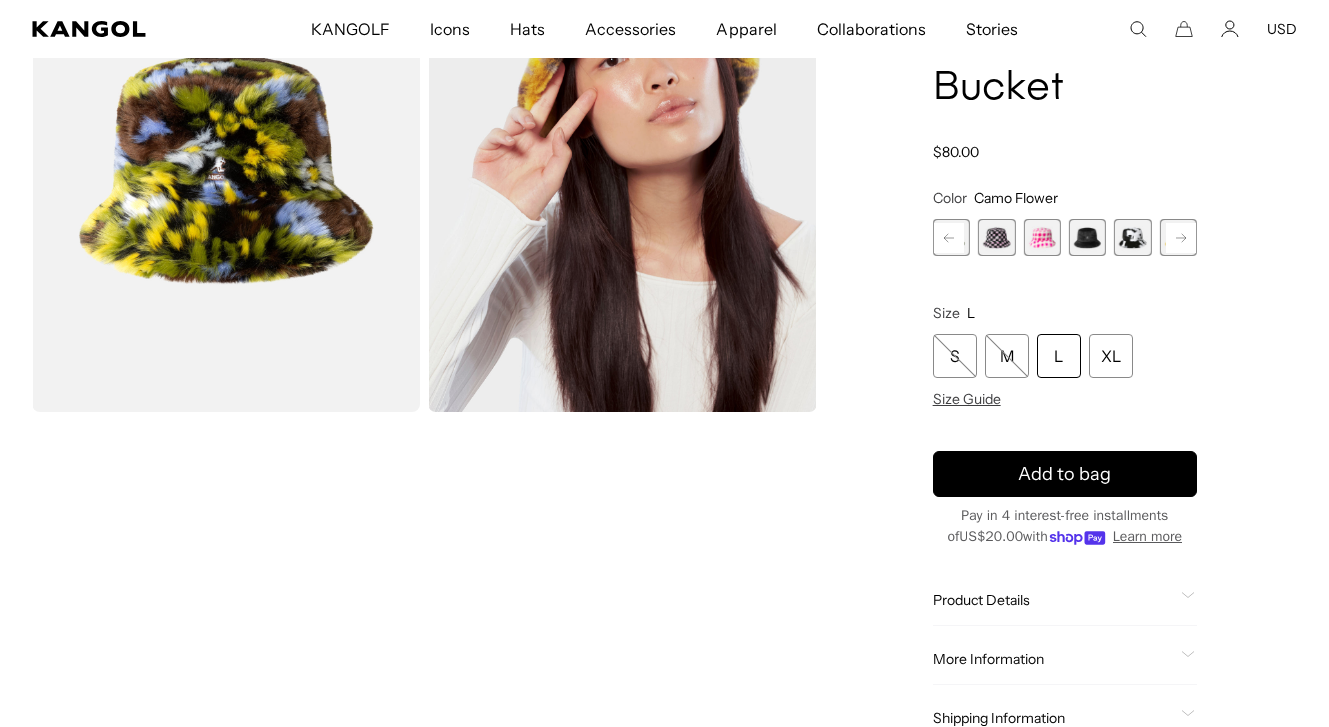click 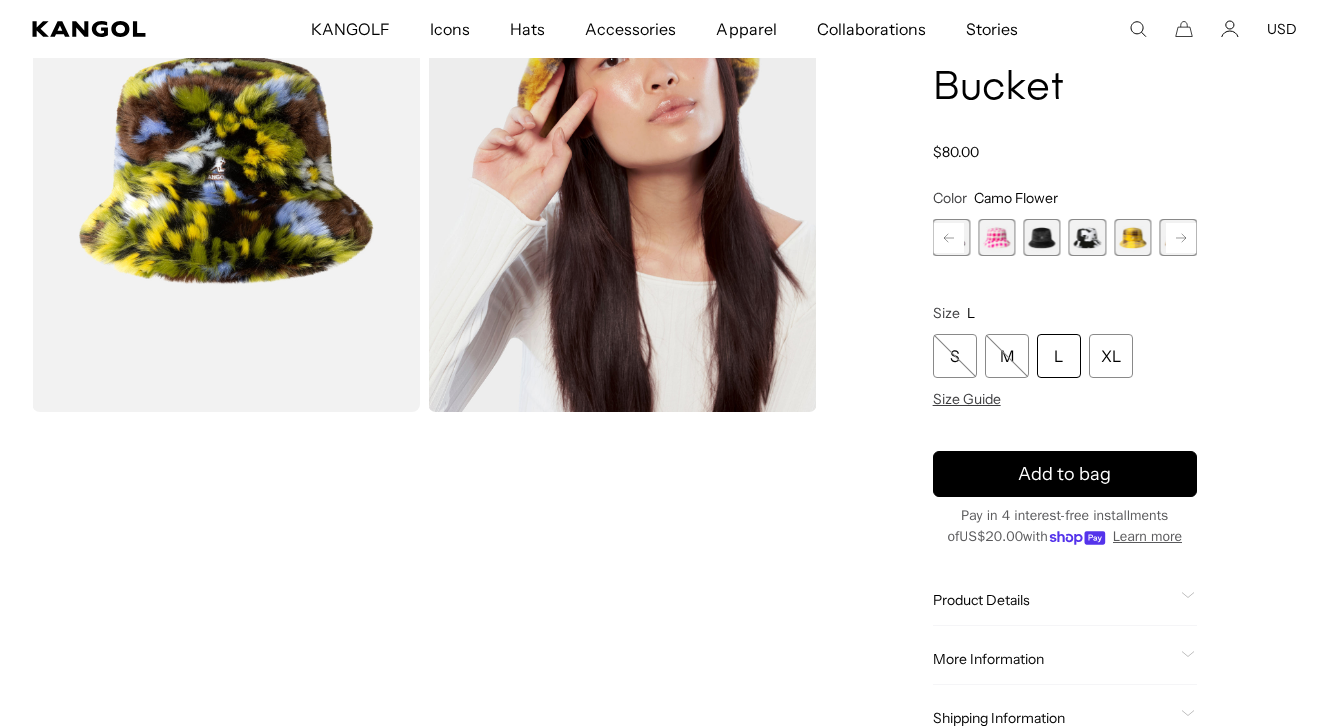 scroll, scrollTop: 0, scrollLeft: 0, axis: both 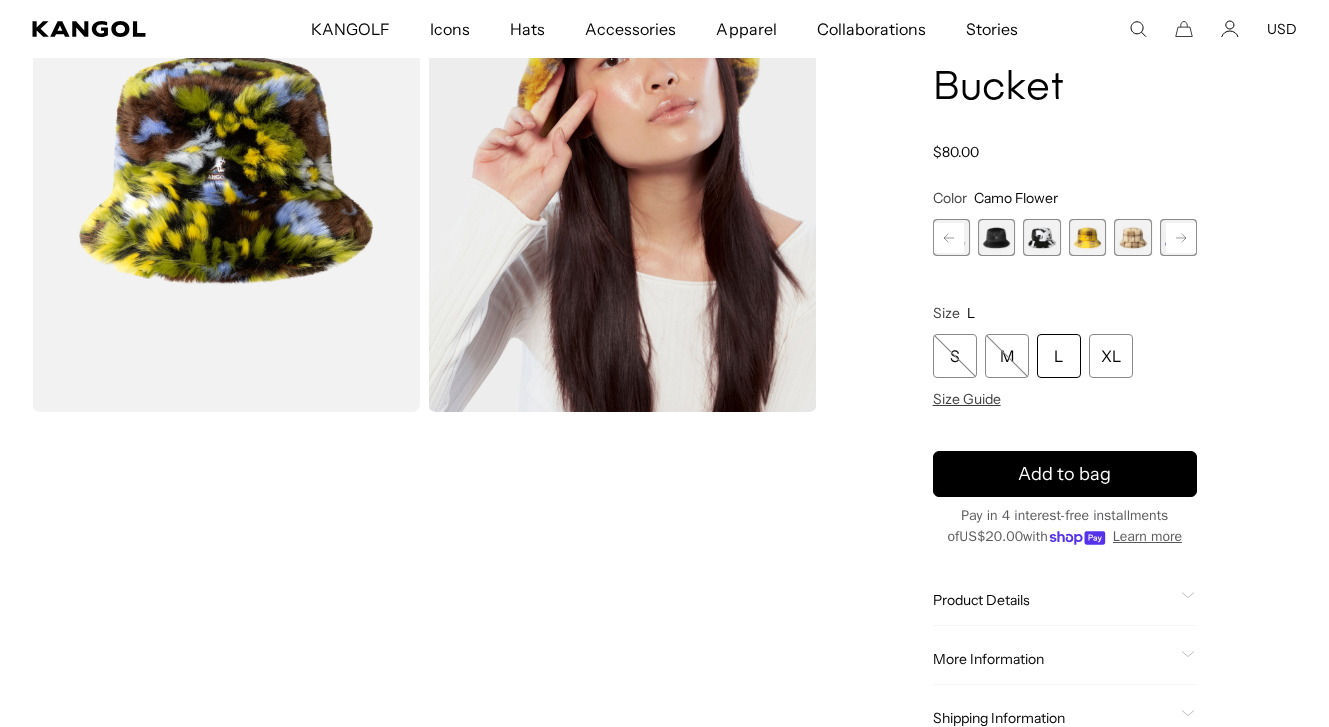 click 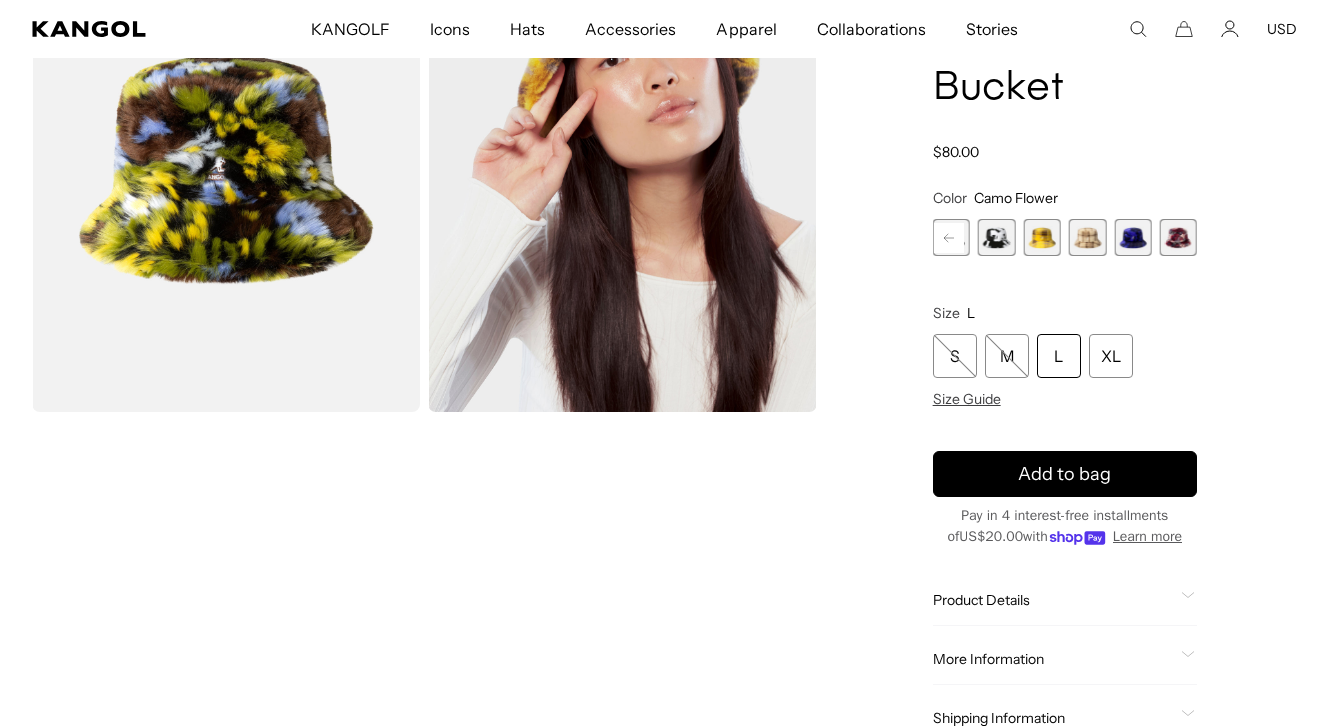 scroll, scrollTop: 0, scrollLeft: 0, axis: both 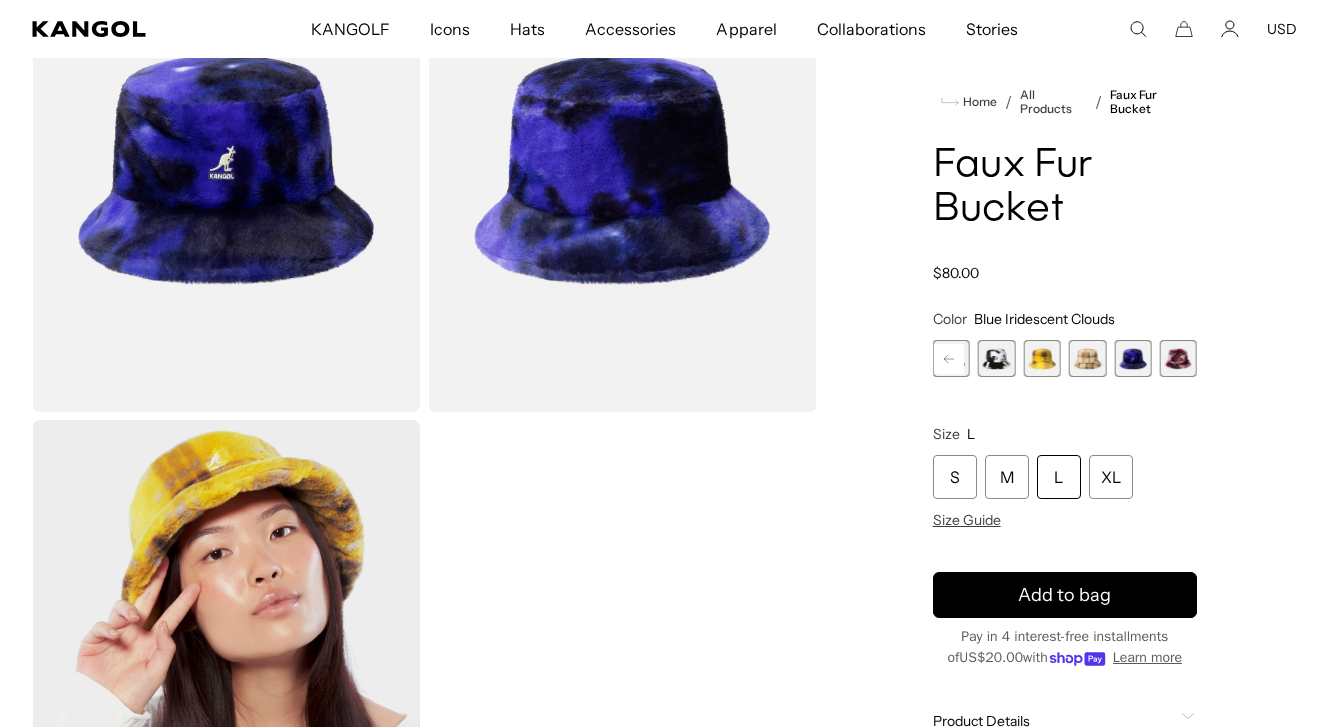click at bounding box center (1178, 358) 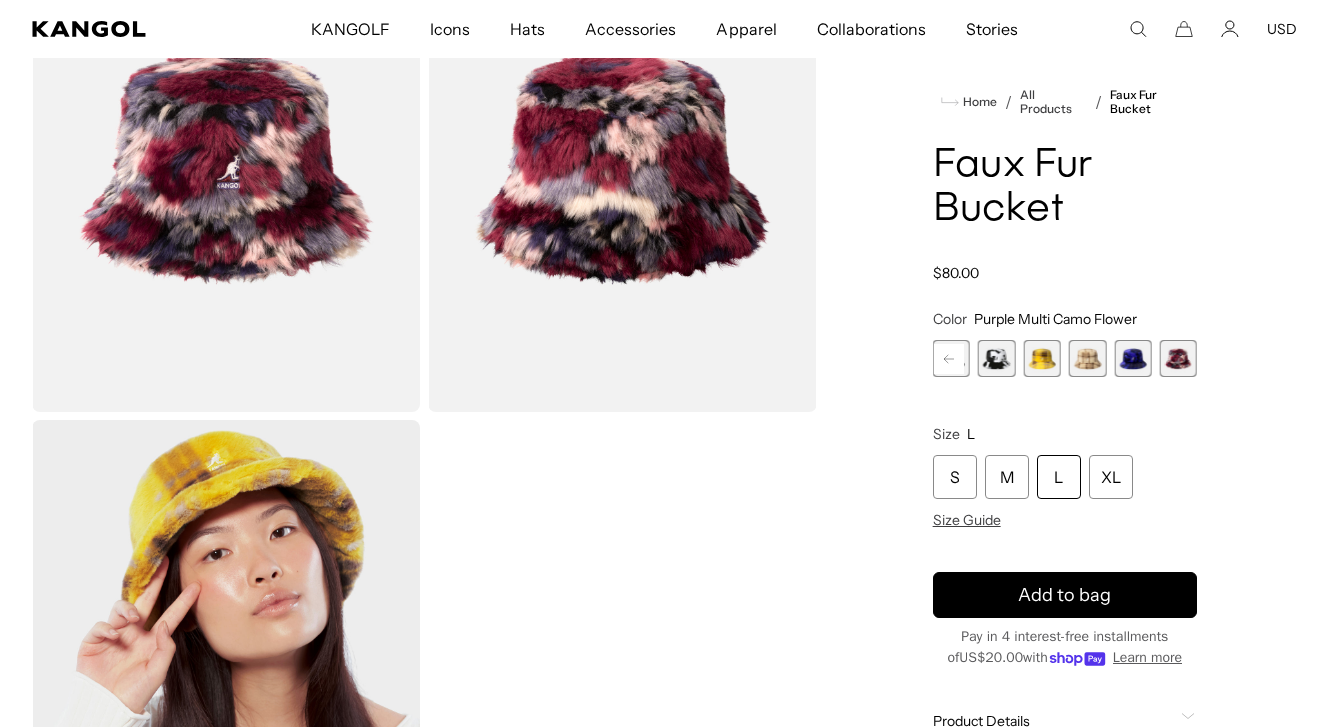 scroll, scrollTop: 0, scrollLeft: 0, axis: both 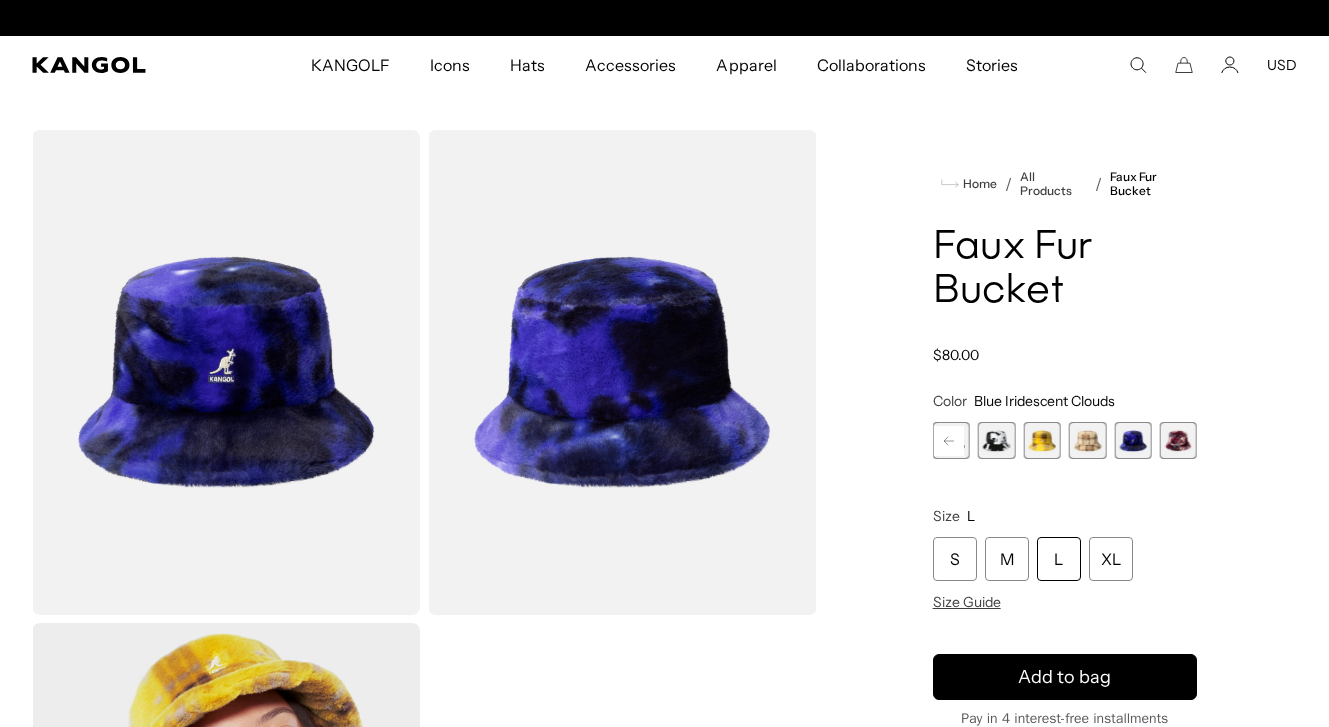 click 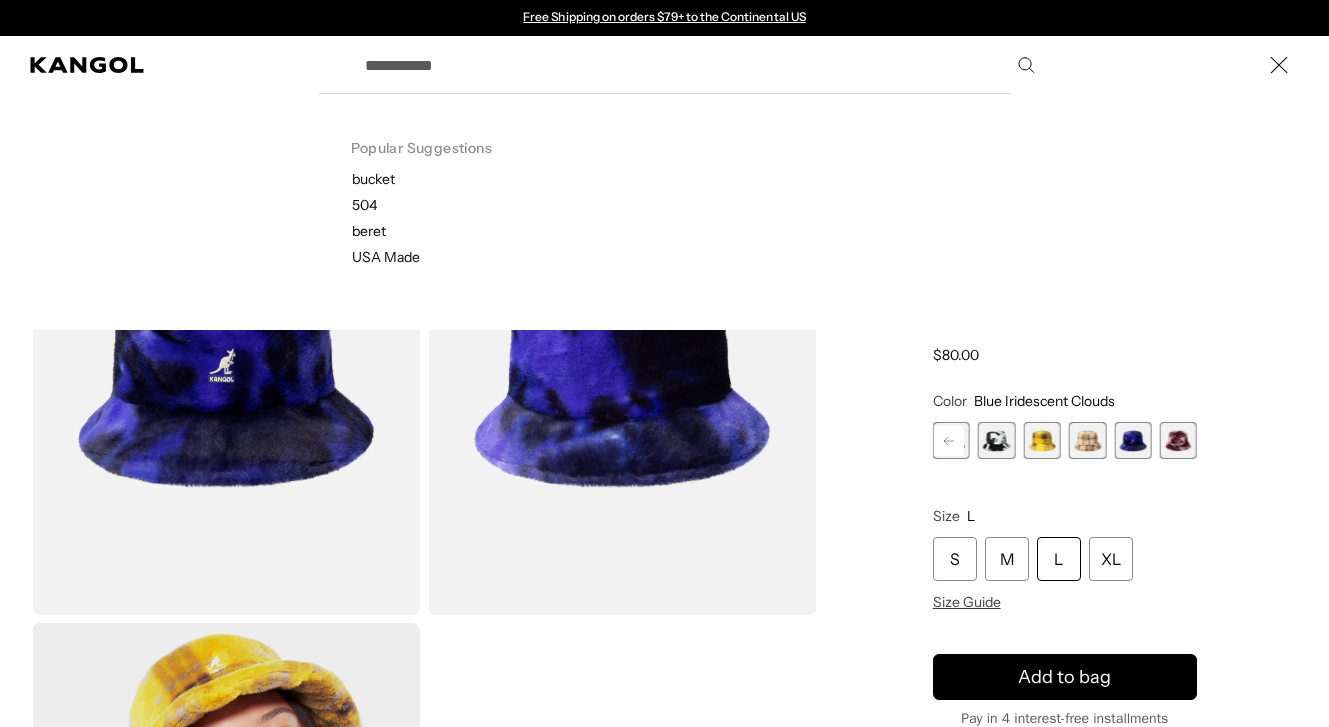 scroll, scrollTop: 0, scrollLeft: 0, axis: both 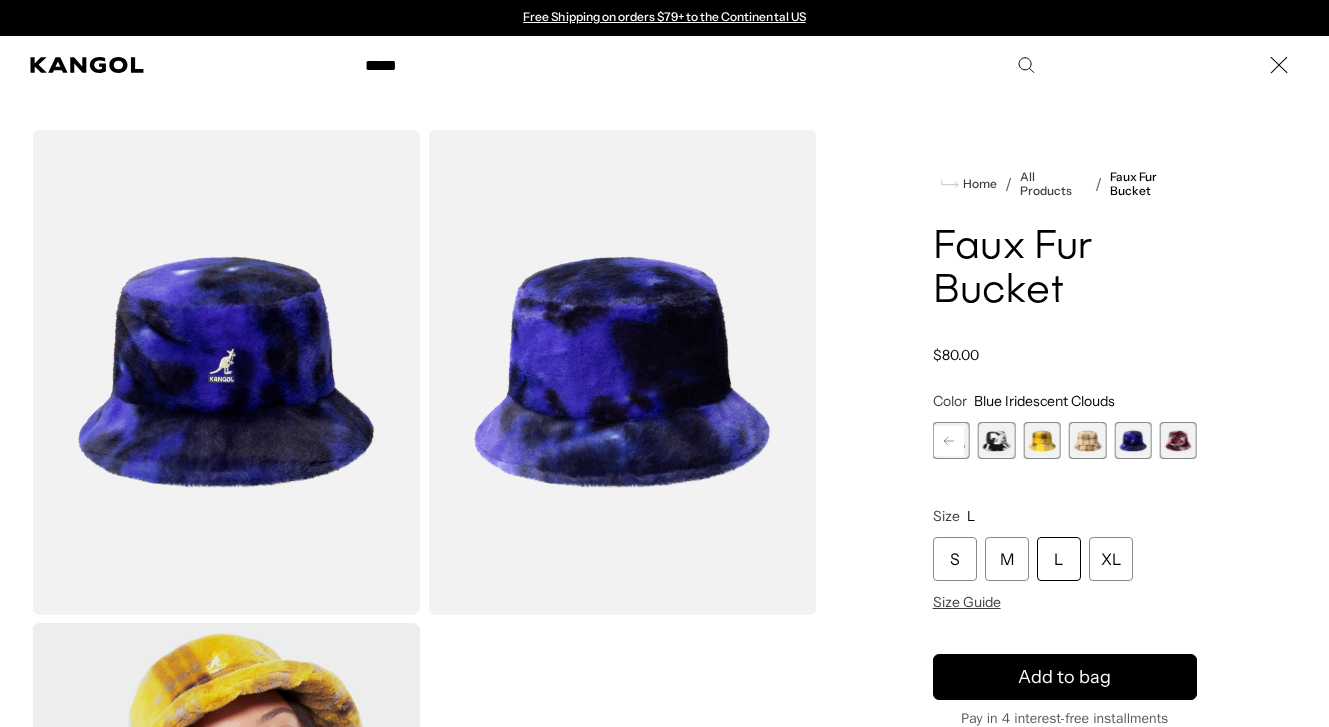type on "*****" 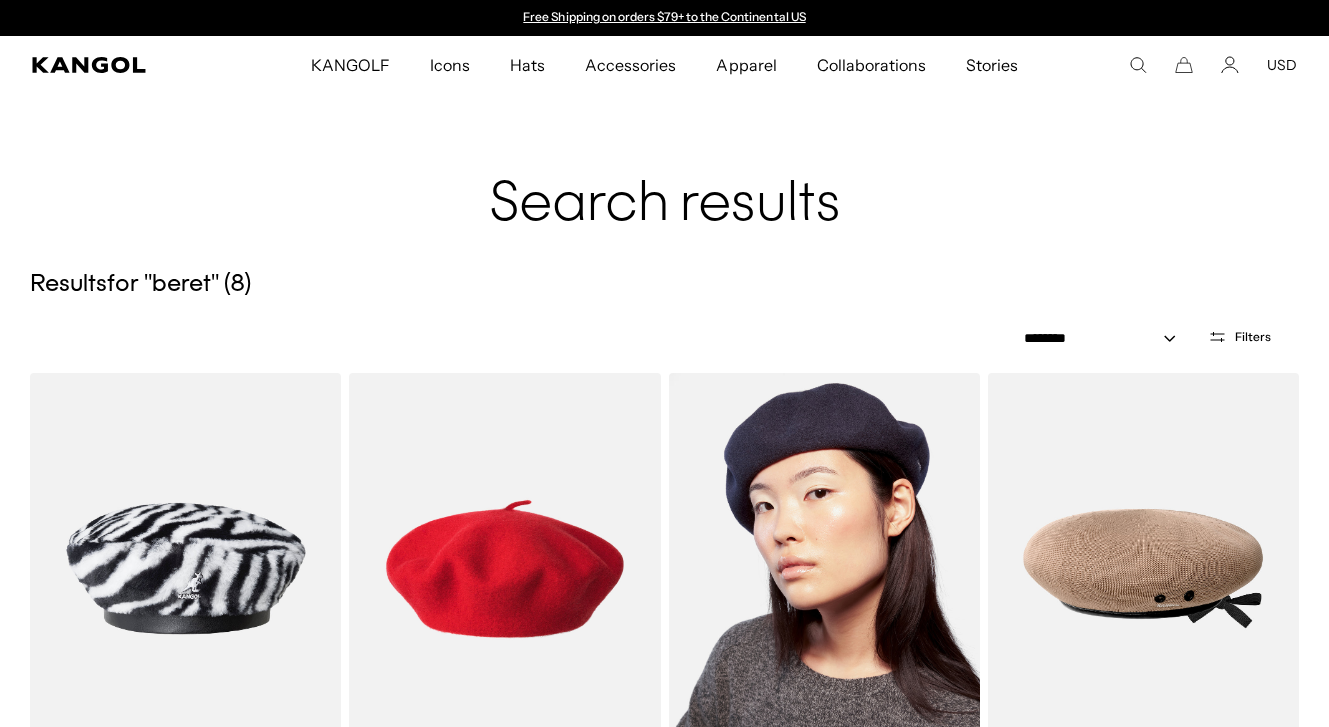 scroll, scrollTop: 1186, scrollLeft: 0, axis: vertical 